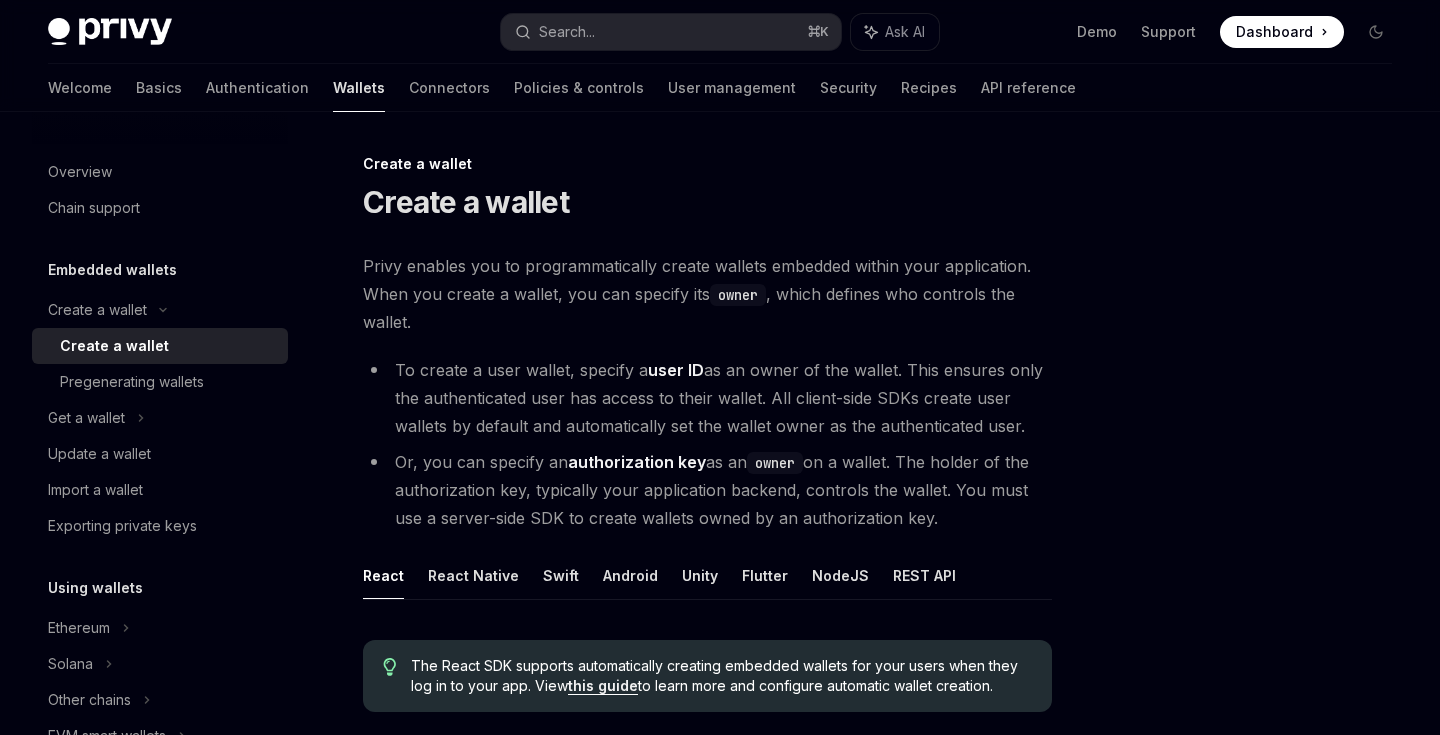 scroll, scrollTop: 0, scrollLeft: 0, axis: both 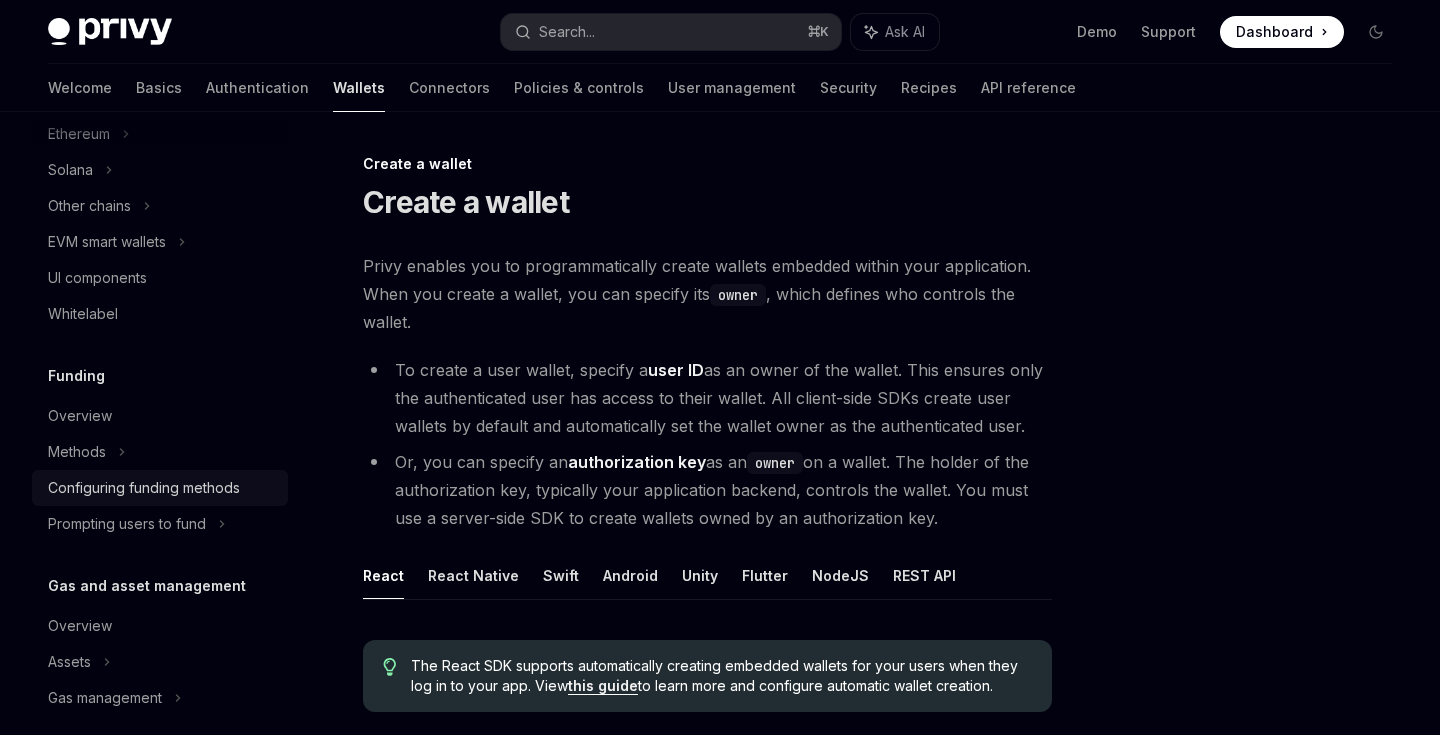 click on "Configuring funding methods" at bounding box center (144, 488) 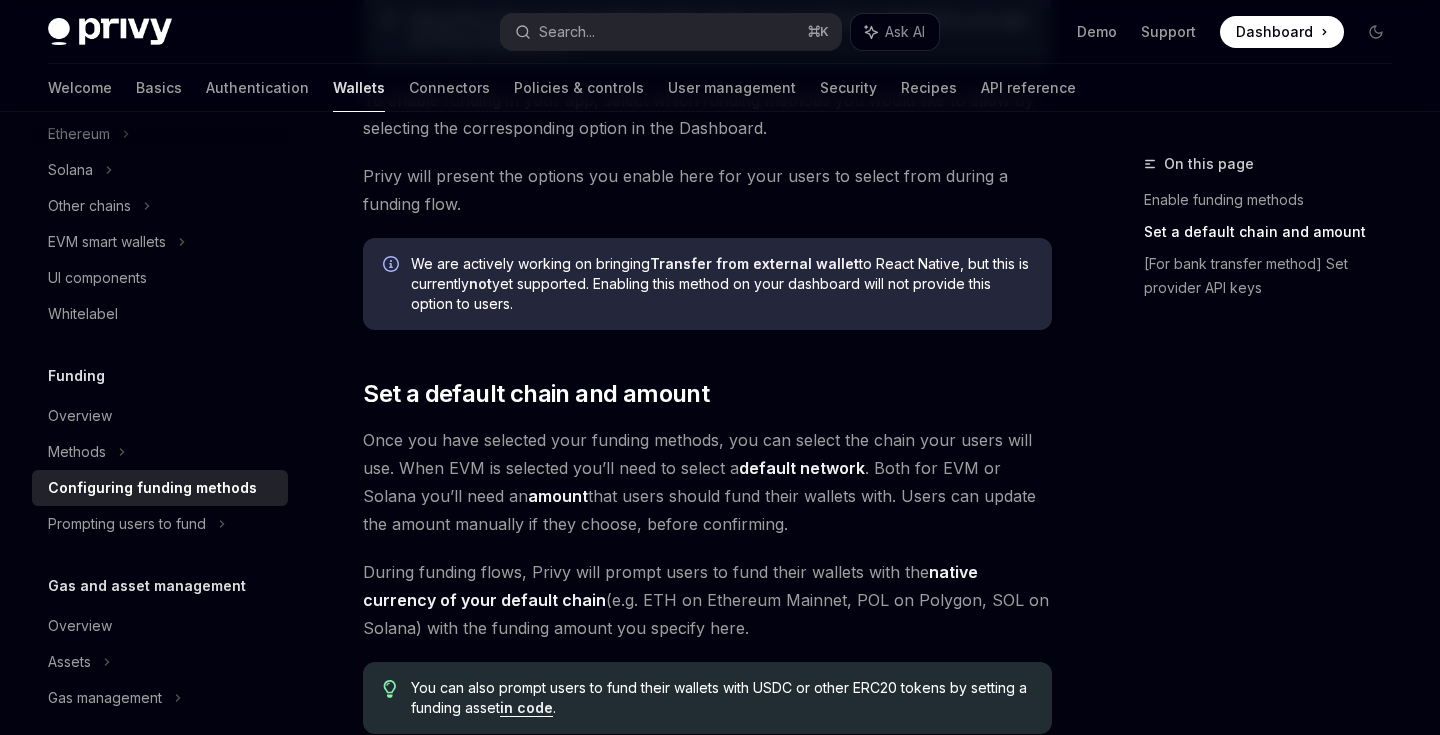 scroll, scrollTop: 1050, scrollLeft: 0, axis: vertical 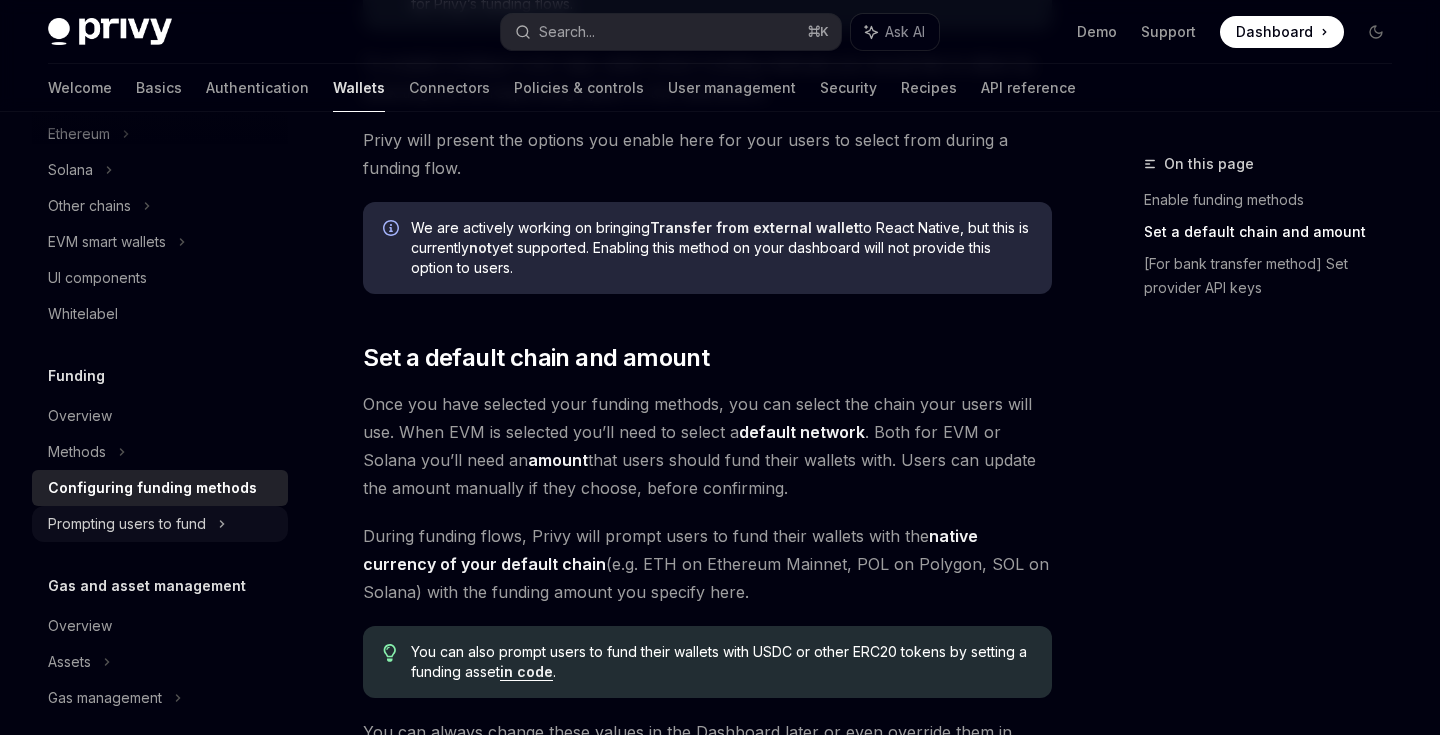 click on "Prompting users to fund" at bounding box center [107, 242] 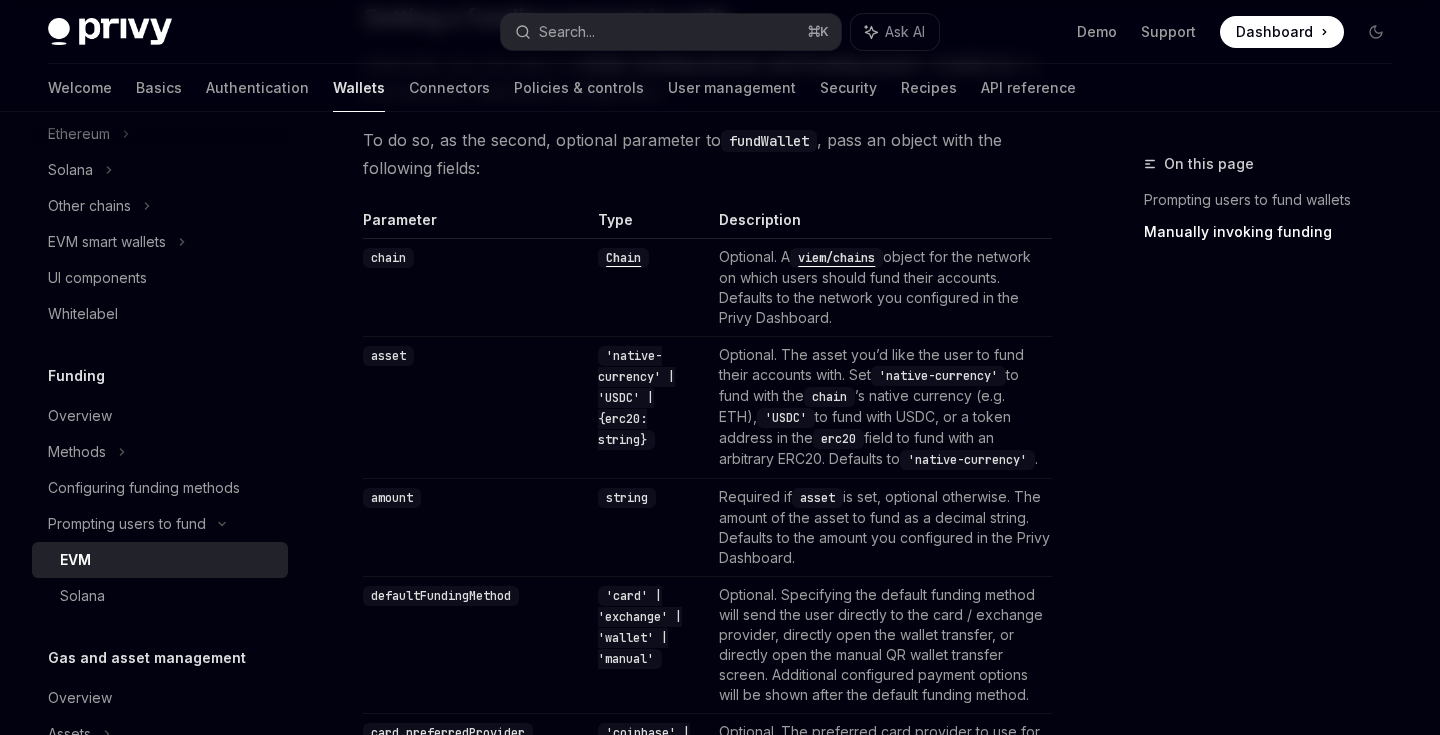 scroll, scrollTop: 1859, scrollLeft: 0, axis: vertical 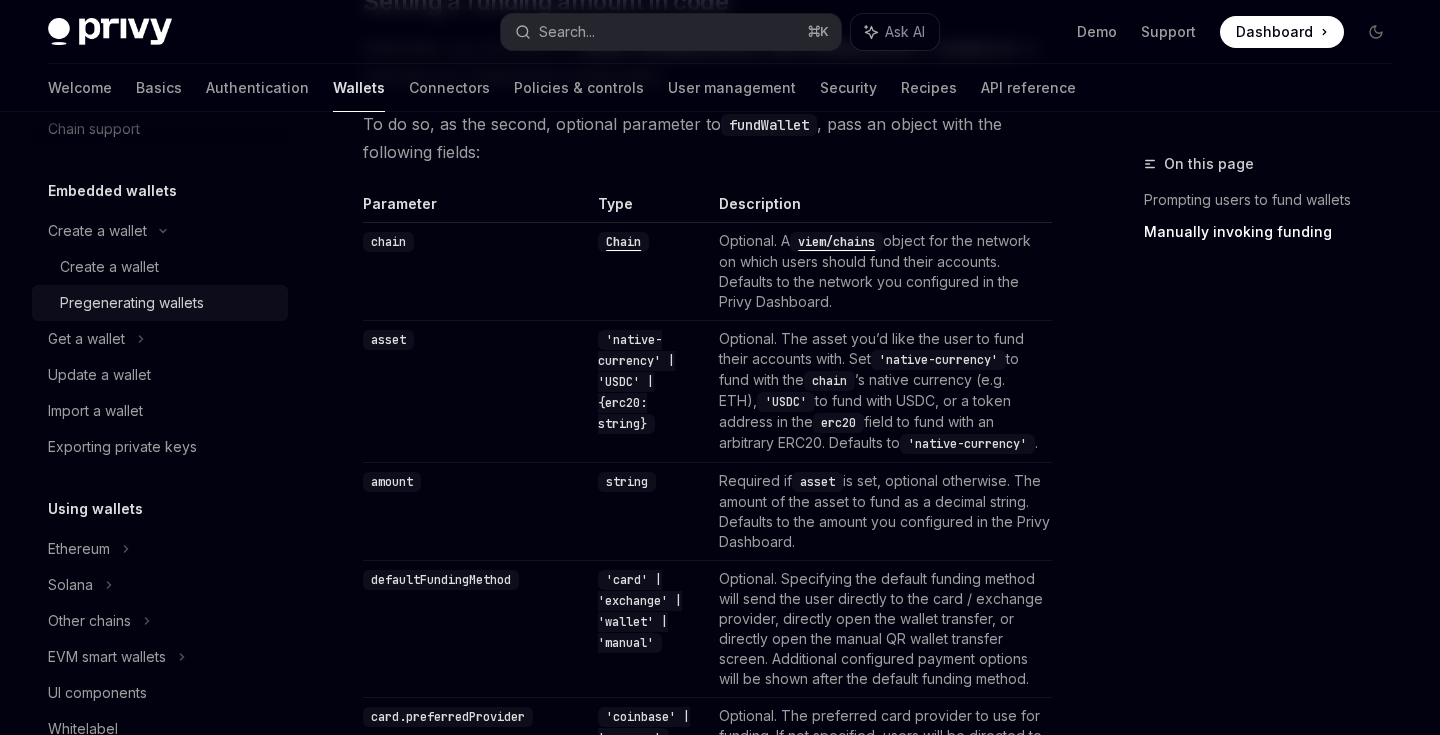 click on "Pregenerating wallets" at bounding box center (132, 303) 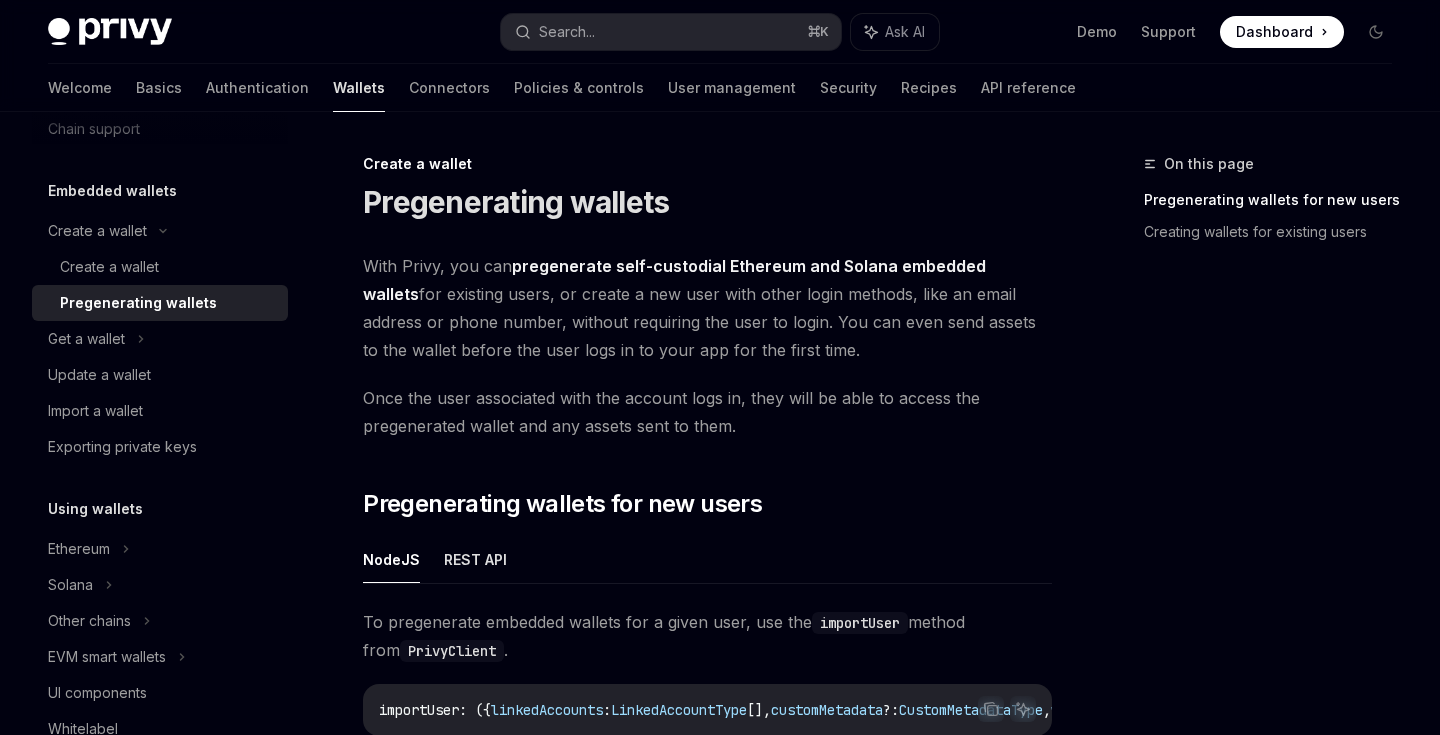 scroll, scrollTop: 331, scrollLeft: 0, axis: vertical 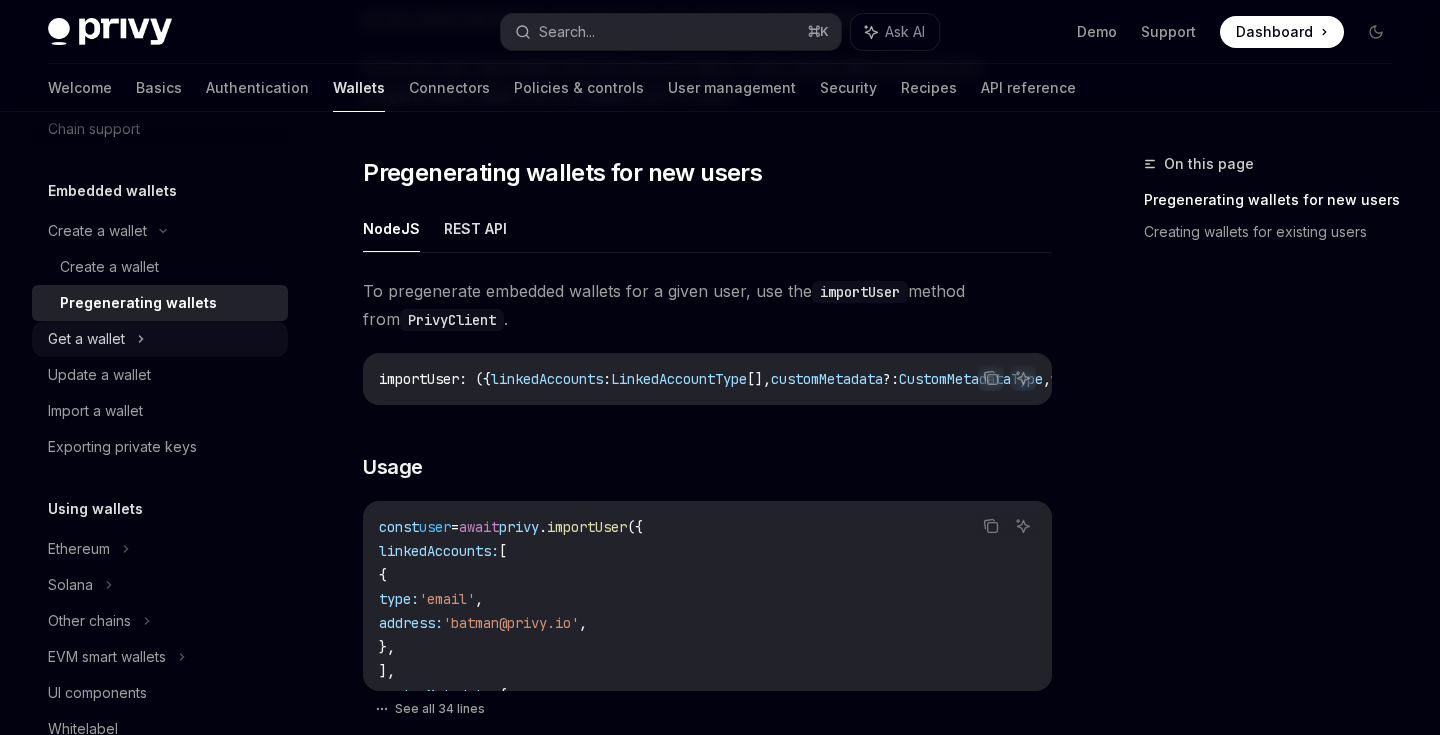 click on "Get a wallet" at bounding box center (160, 339) 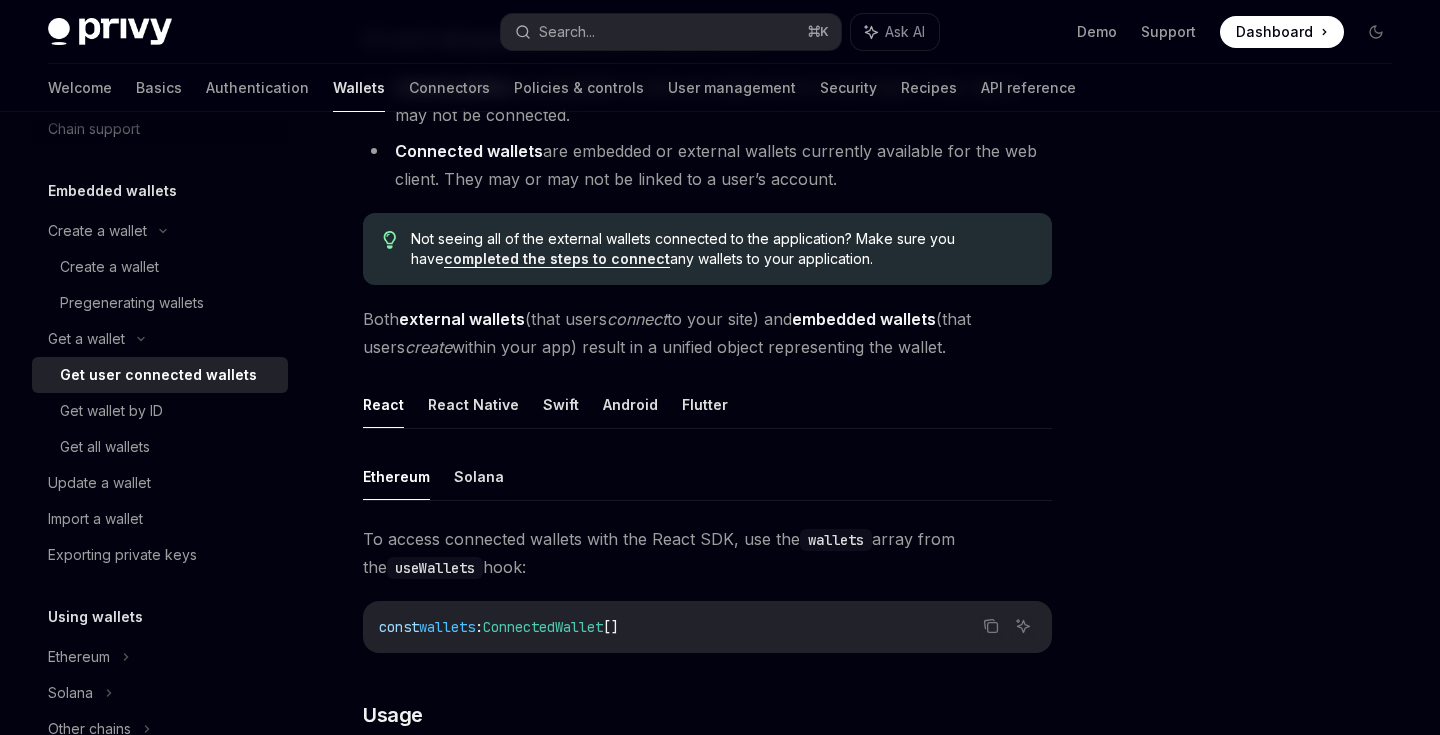 scroll, scrollTop: 0, scrollLeft: 0, axis: both 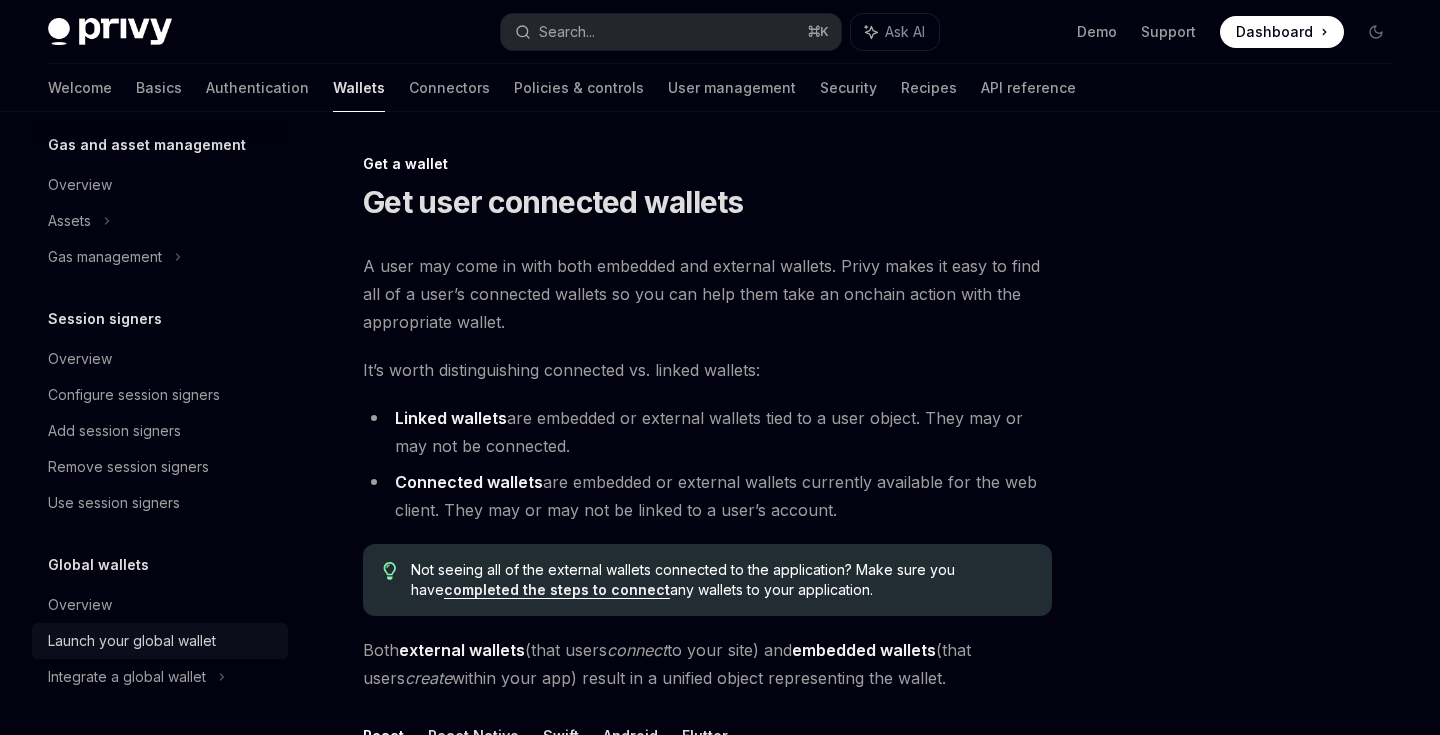 click on "Launch your global wallet" at bounding box center (132, 641) 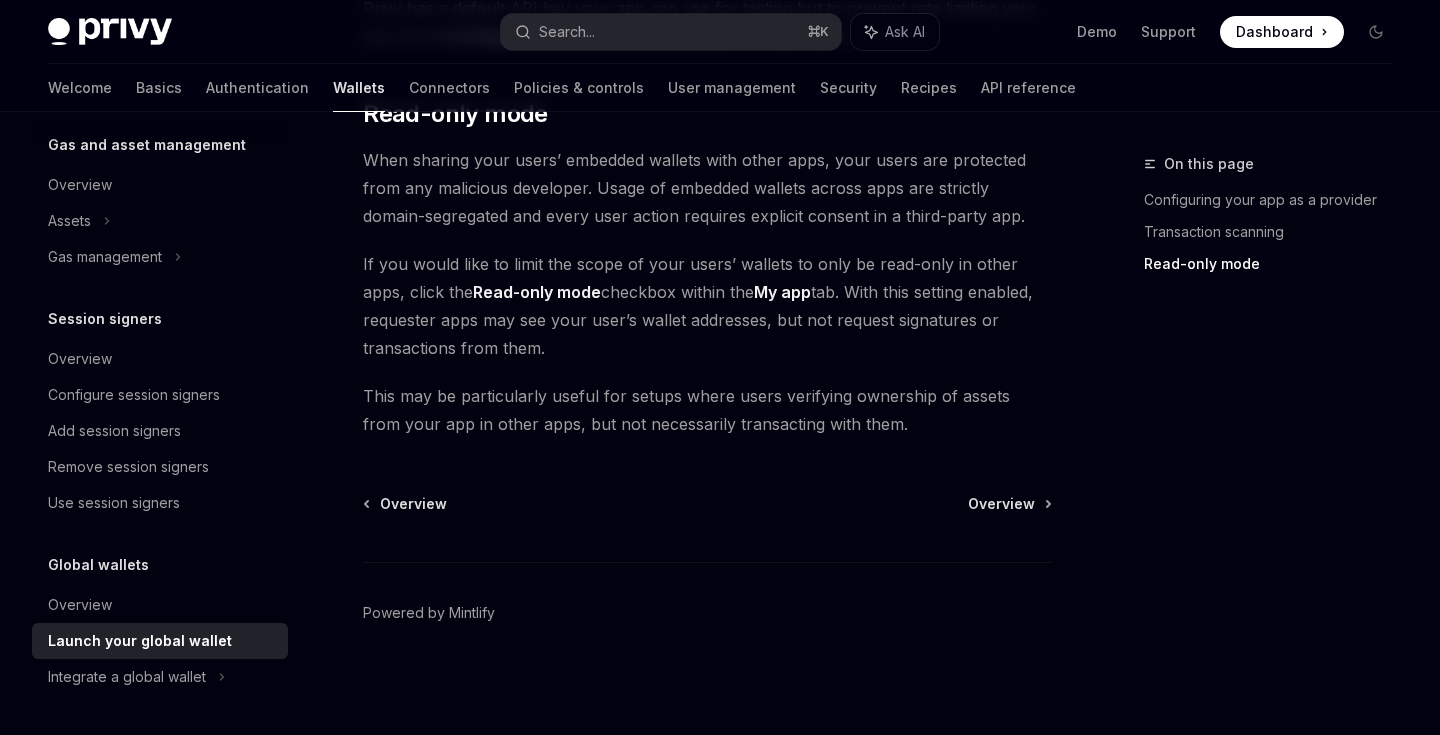 scroll, scrollTop: 1939, scrollLeft: 0, axis: vertical 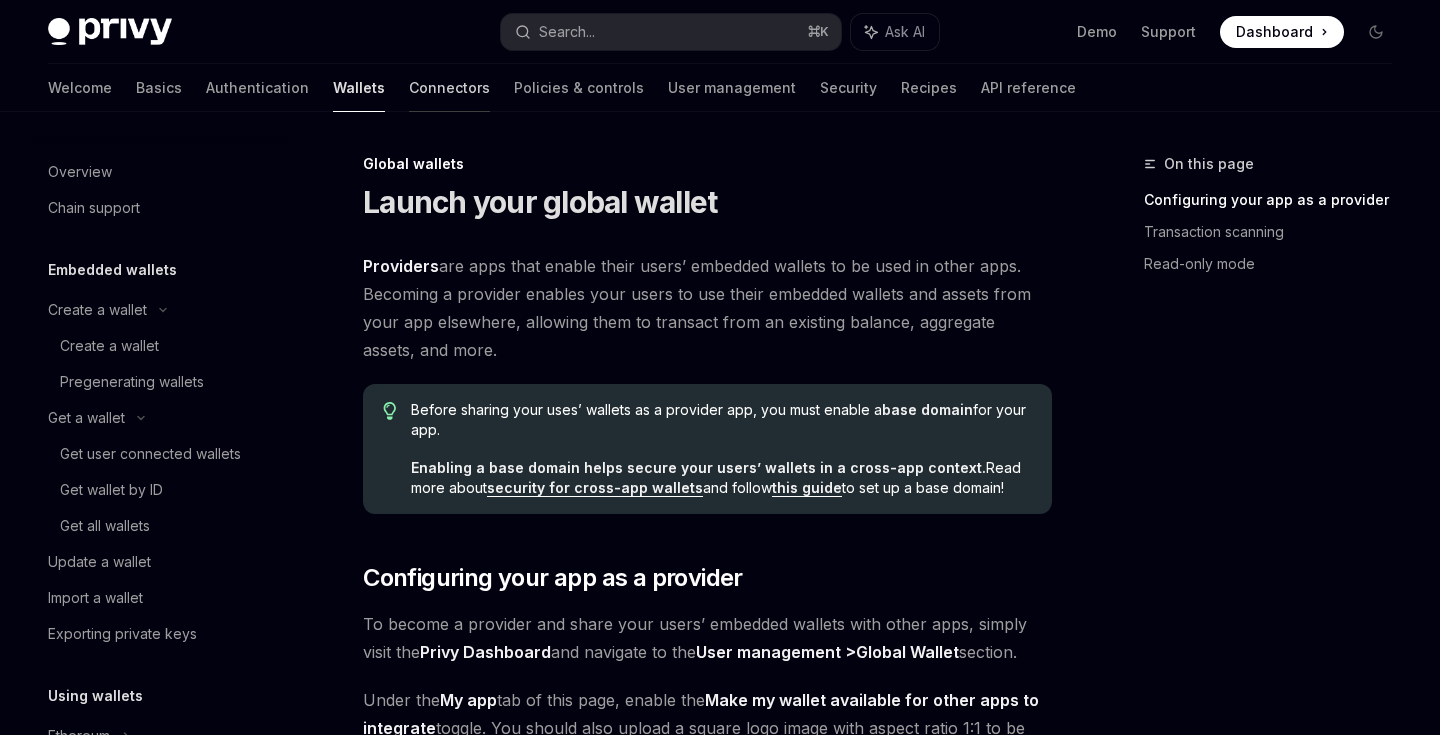 click on "Connectors" at bounding box center (449, 88) 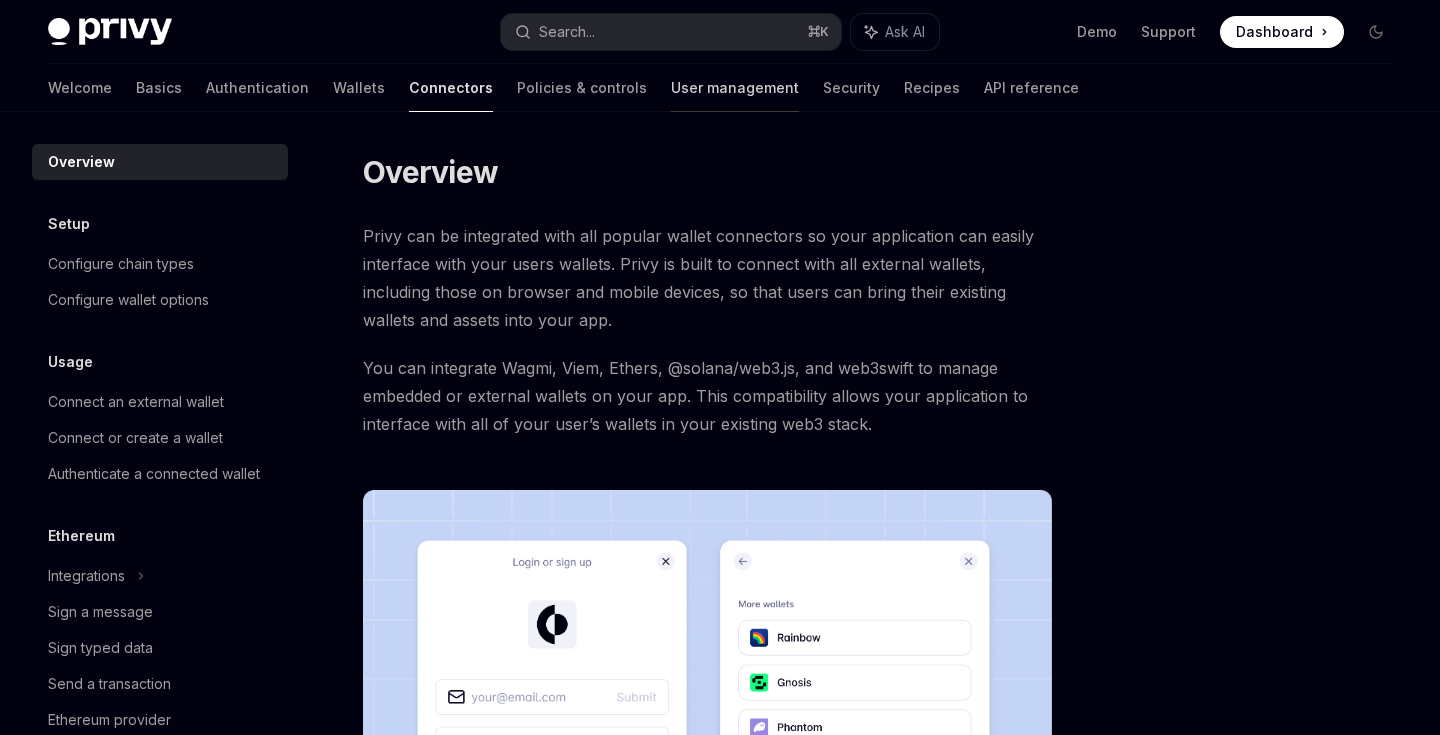 click on "User management" at bounding box center (735, 88) 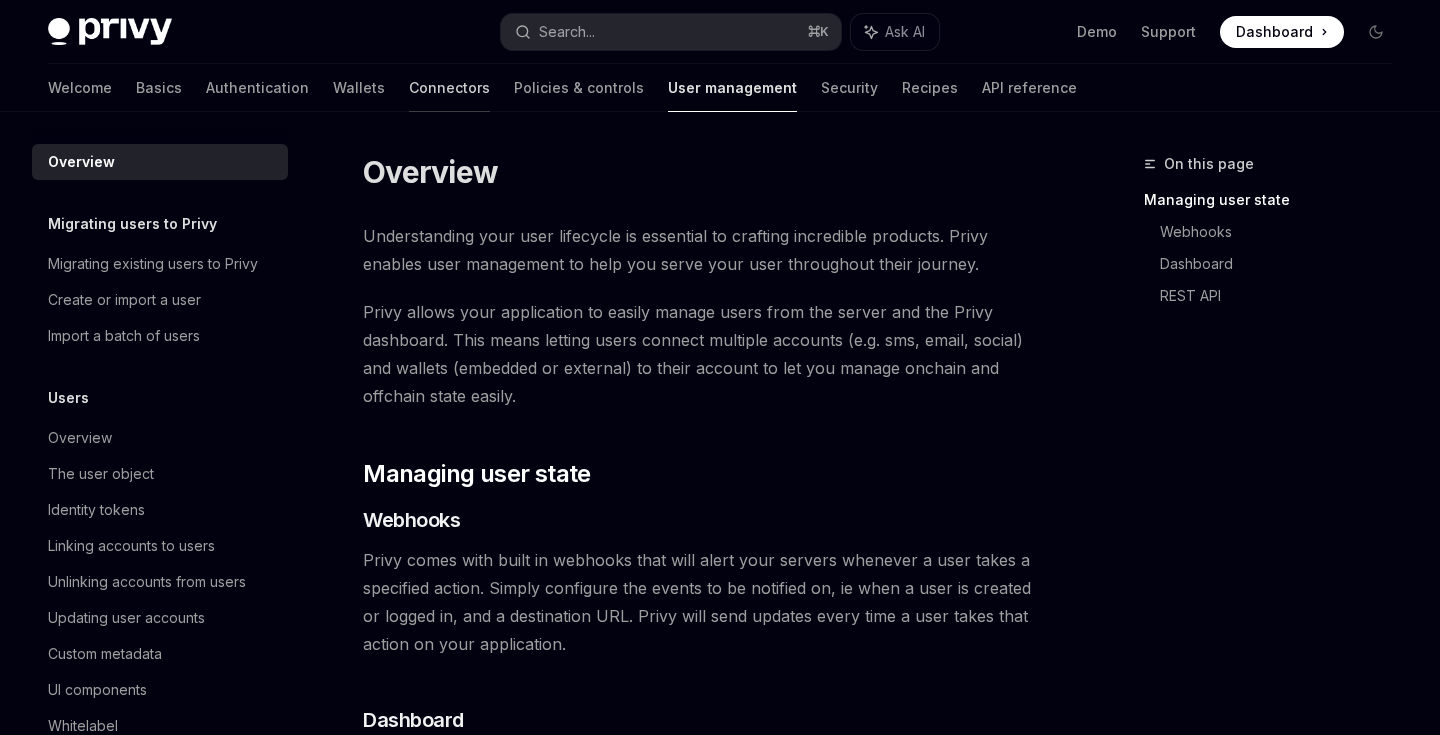 click on "Connectors" at bounding box center (449, 88) 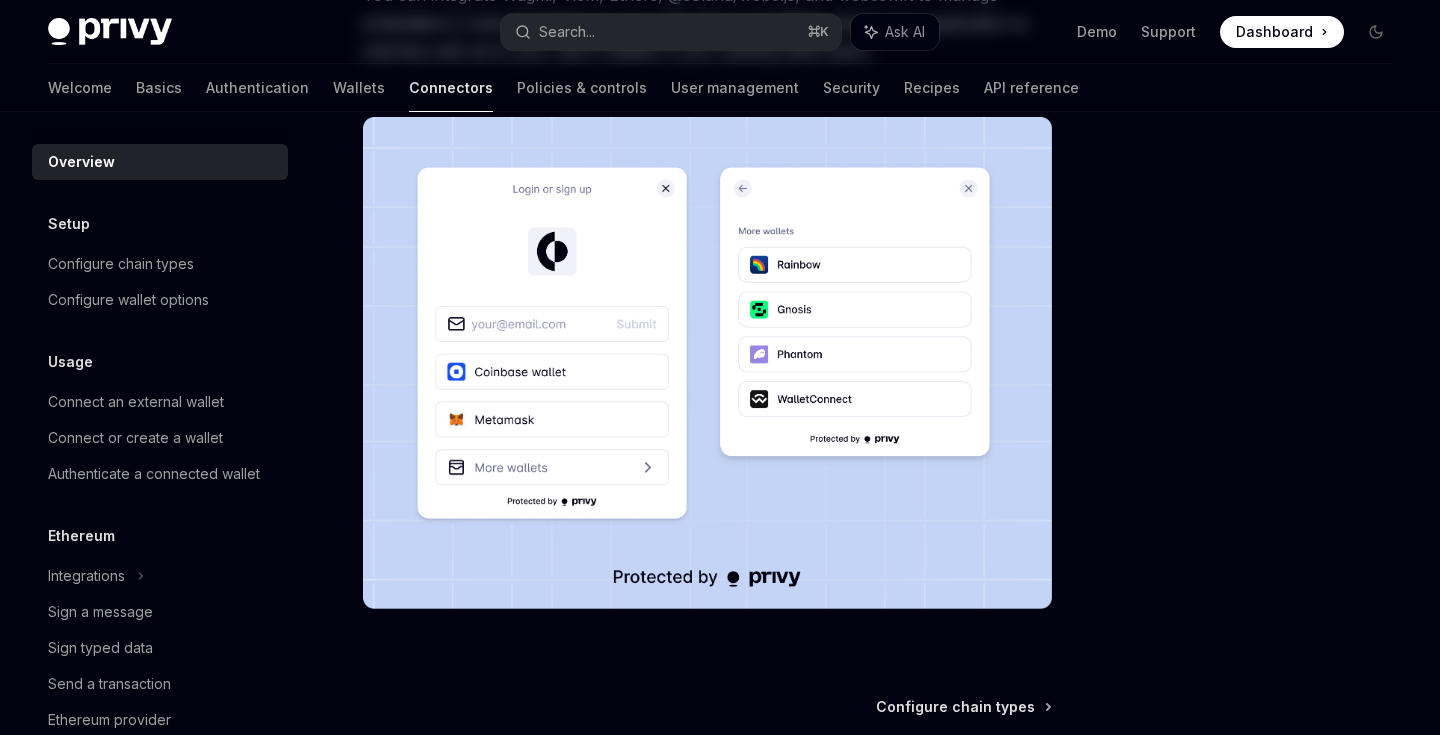scroll, scrollTop: 0, scrollLeft: 0, axis: both 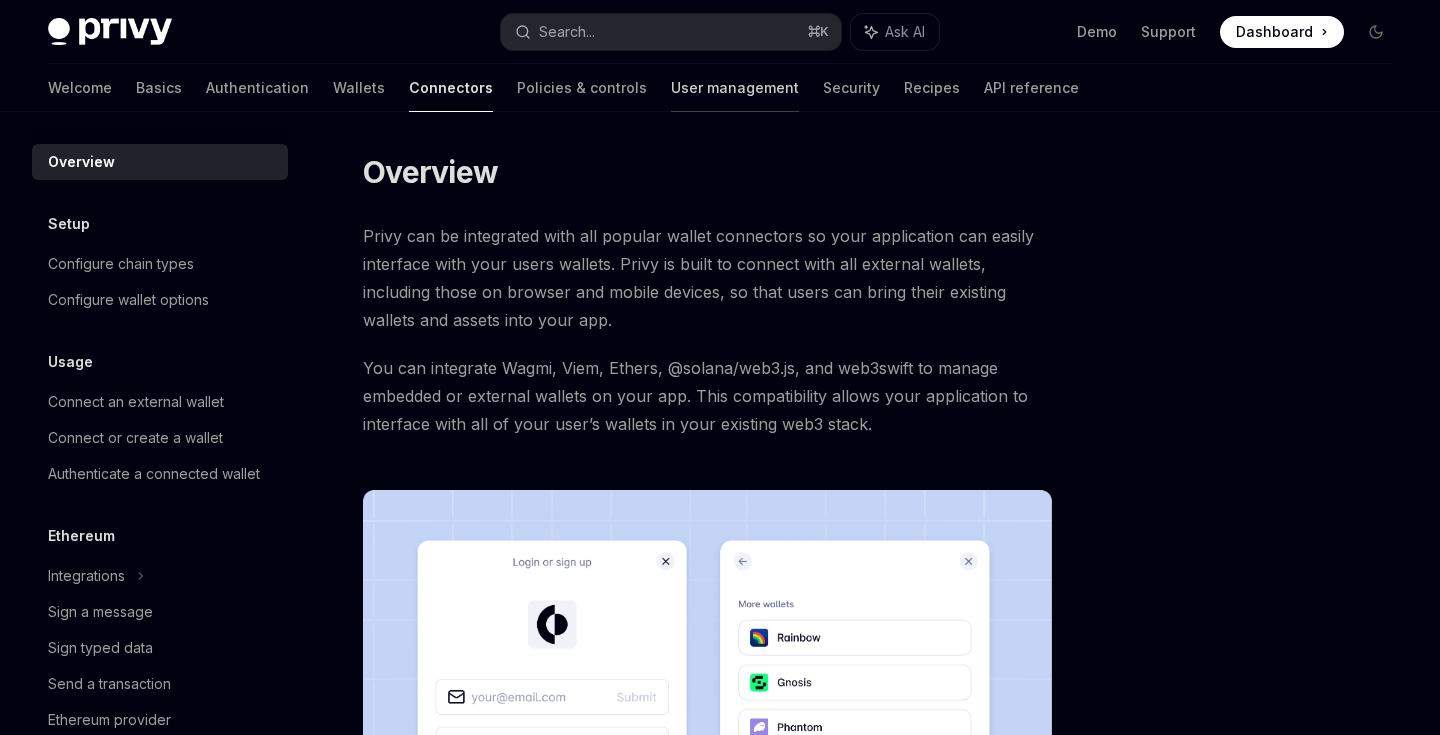 click on "User management" at bounding box center [735, 88] 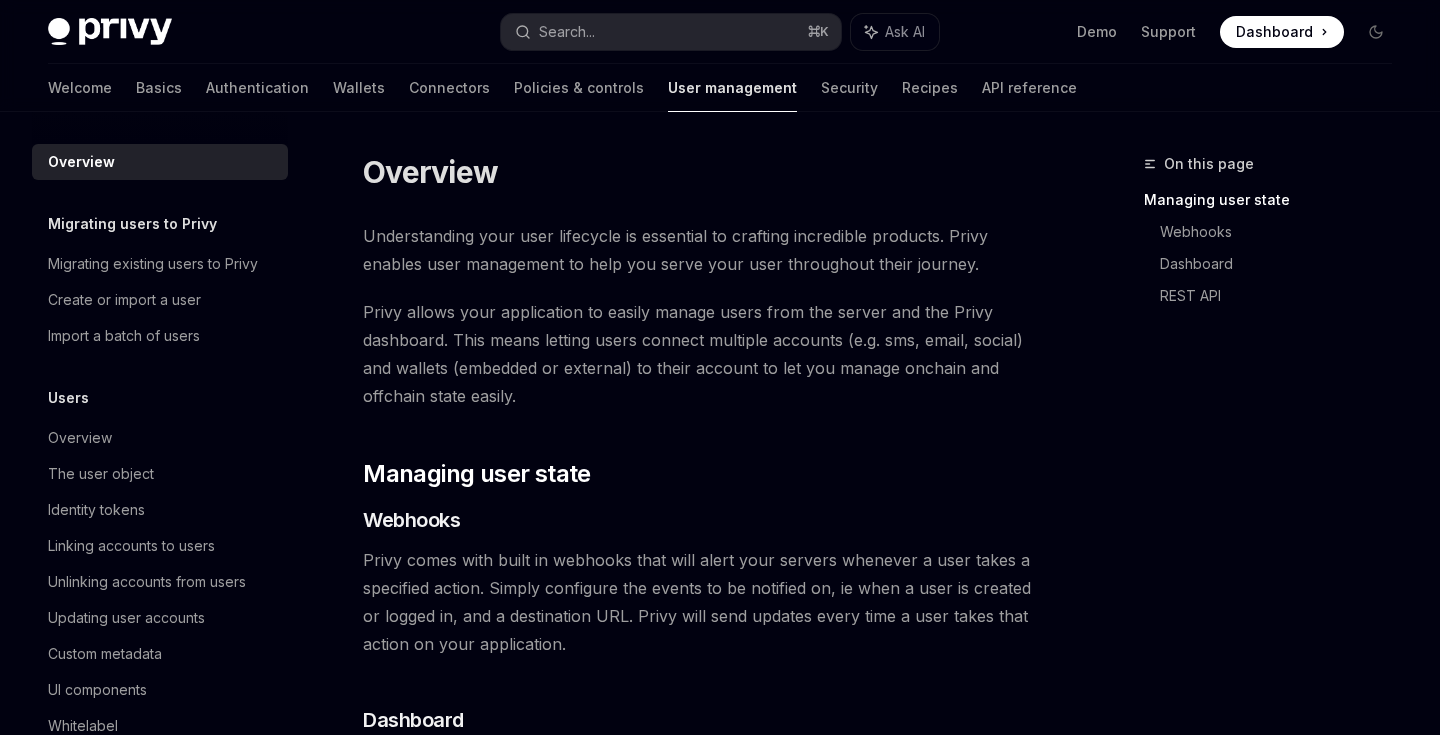 scroll, scrollTop: 1, scrollLeft: 0, axis: vertical 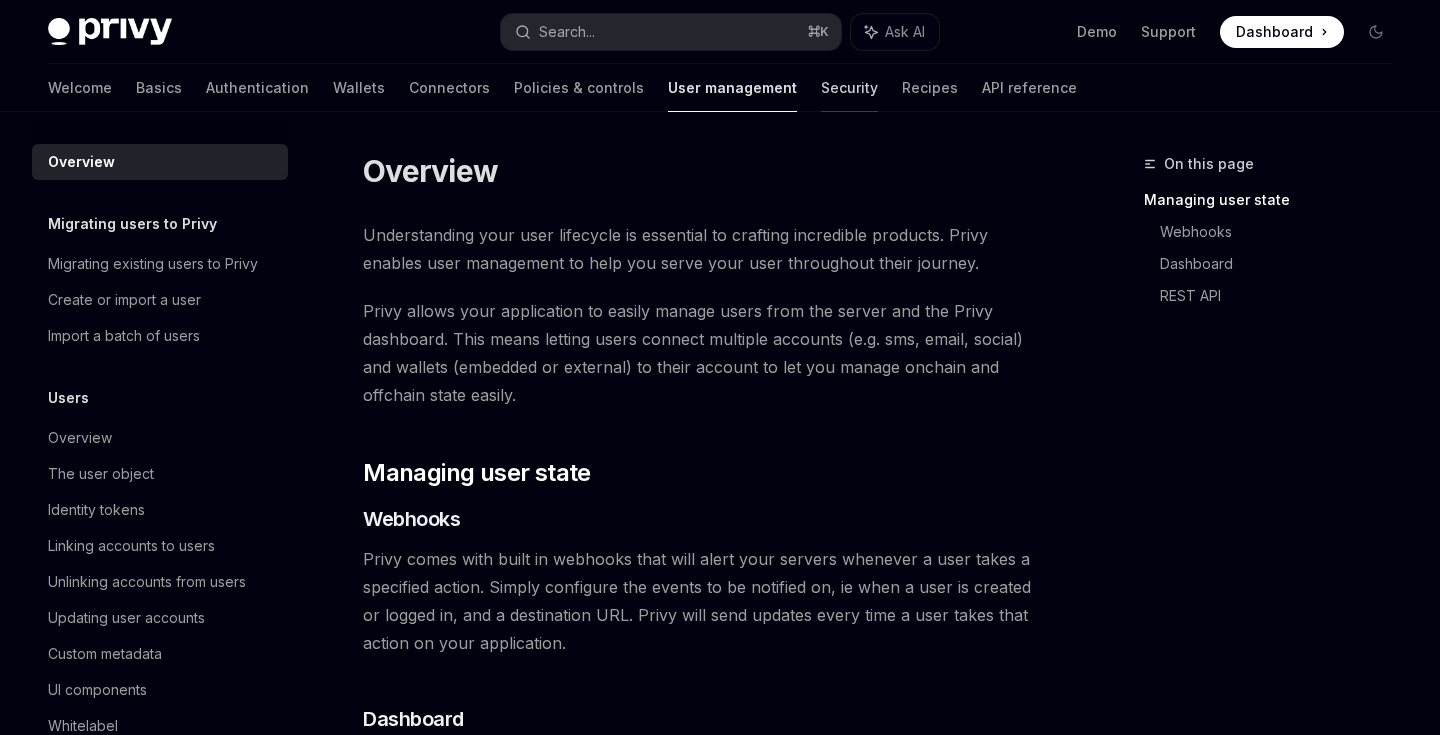 click on "Security" at bounding box center (849, 88) 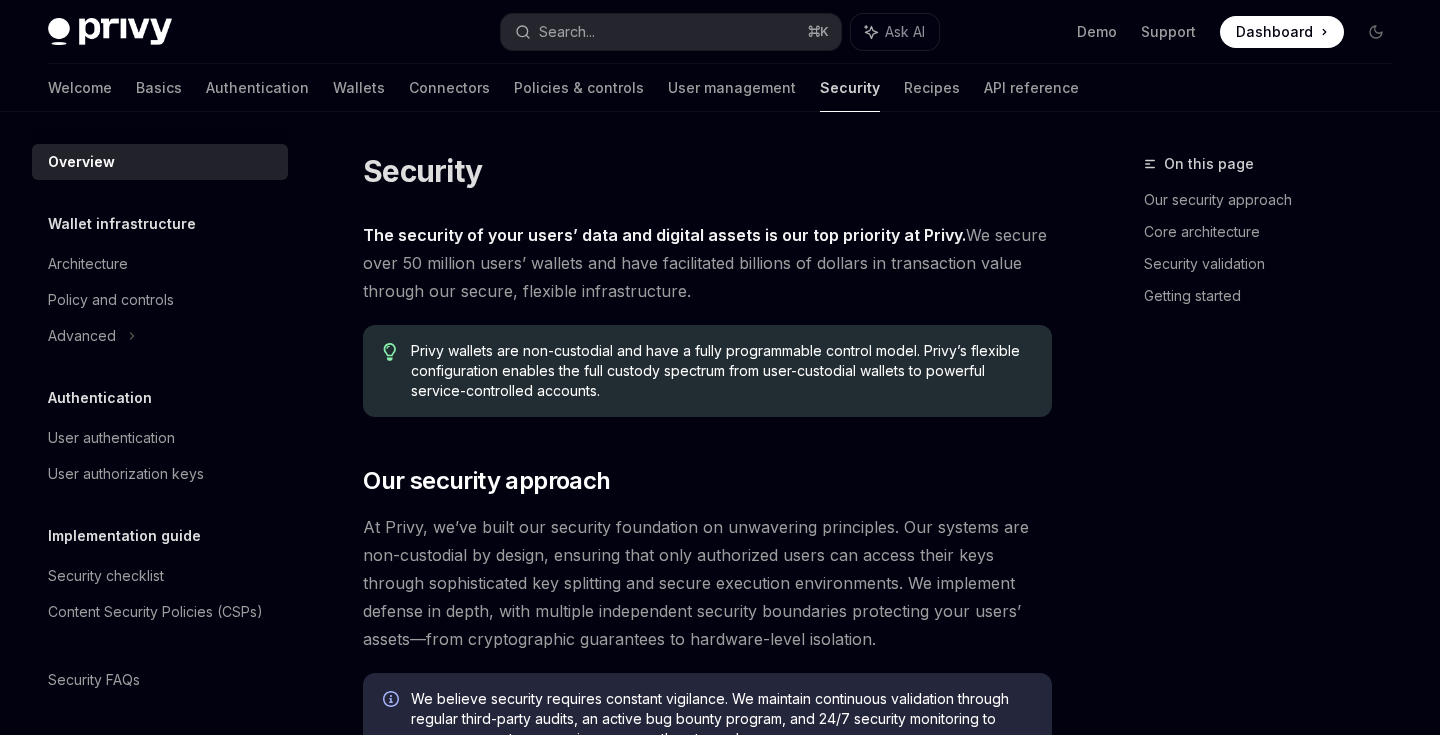 scroll, scrollTop: 0, scrollLeft: 0, axis: both 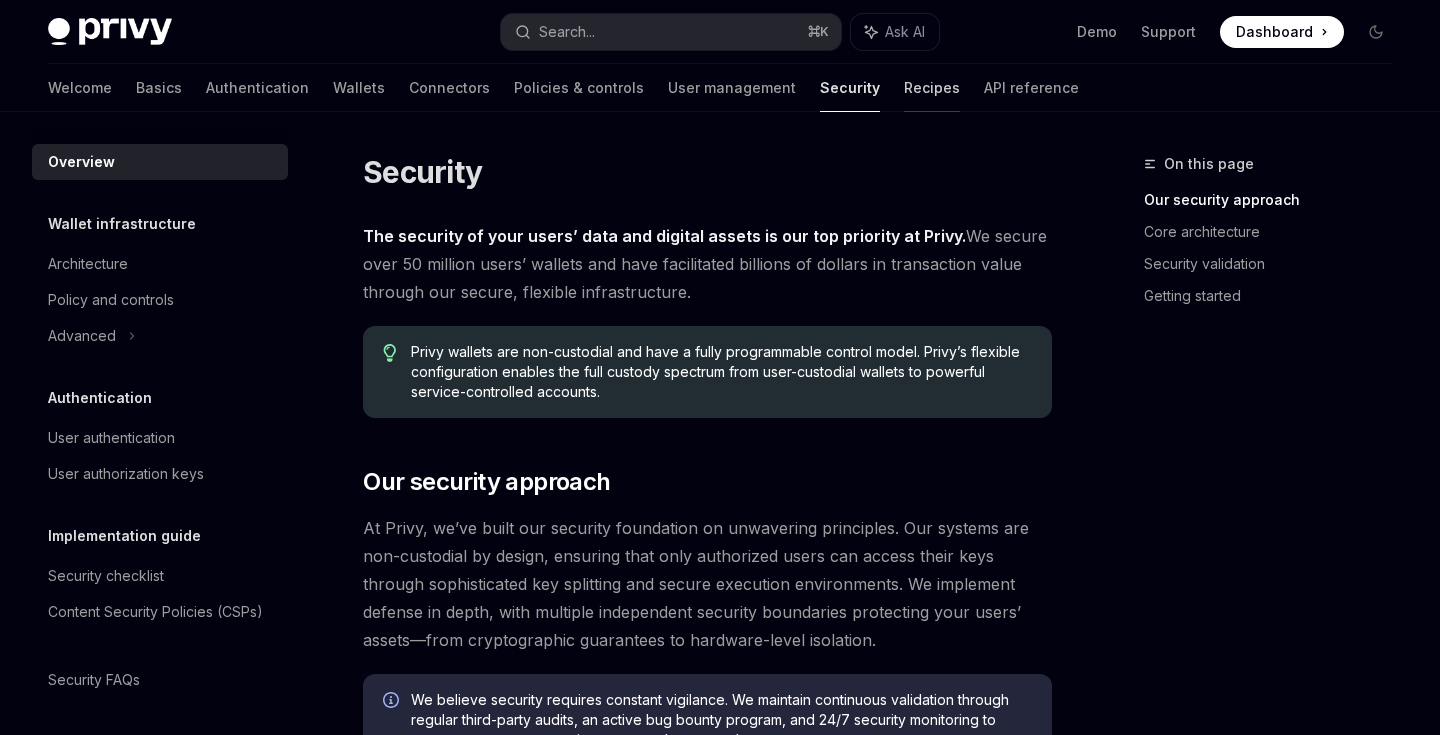 click on "Recipes" at bounding box center (932, 88) 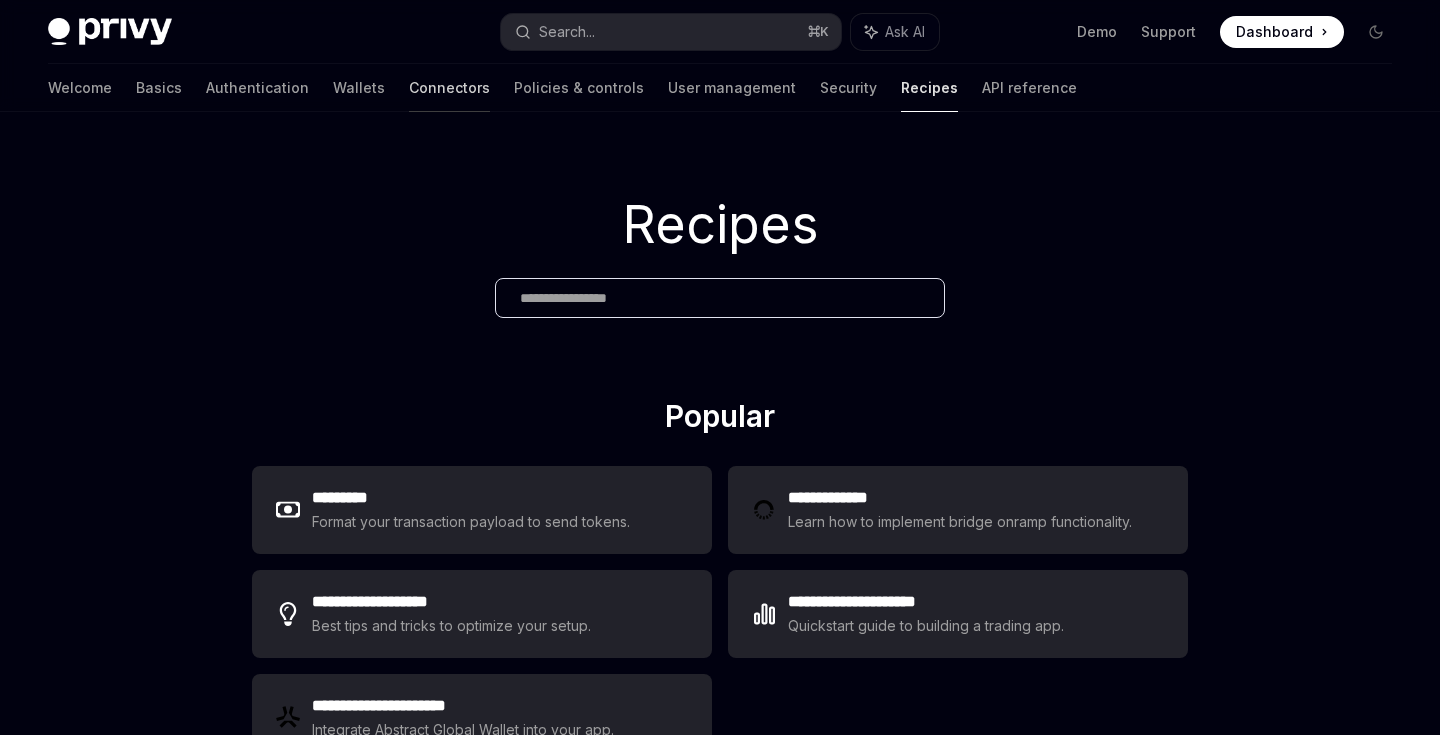 click on "Connectors" at bounding box center (449, 88) 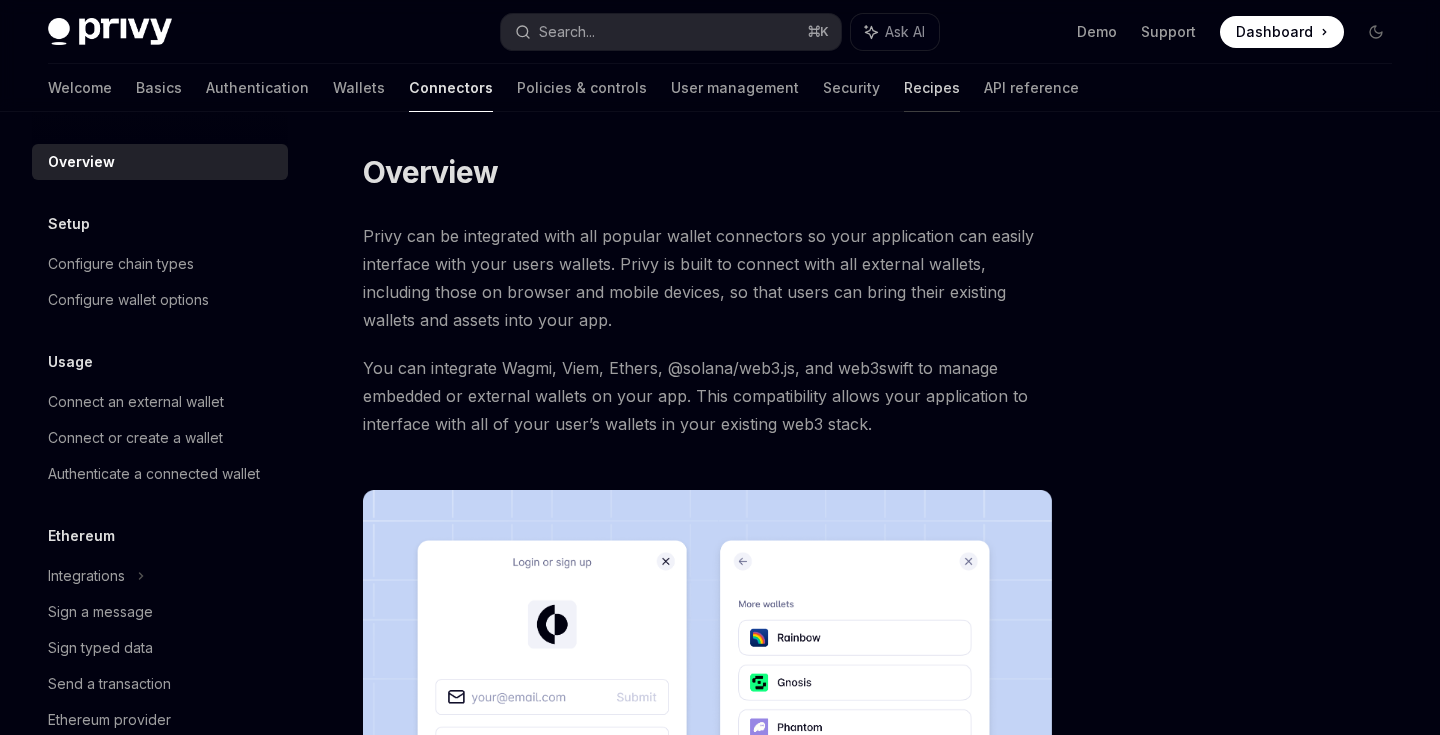 click on "Recipes" at bounding box center (932, 88) 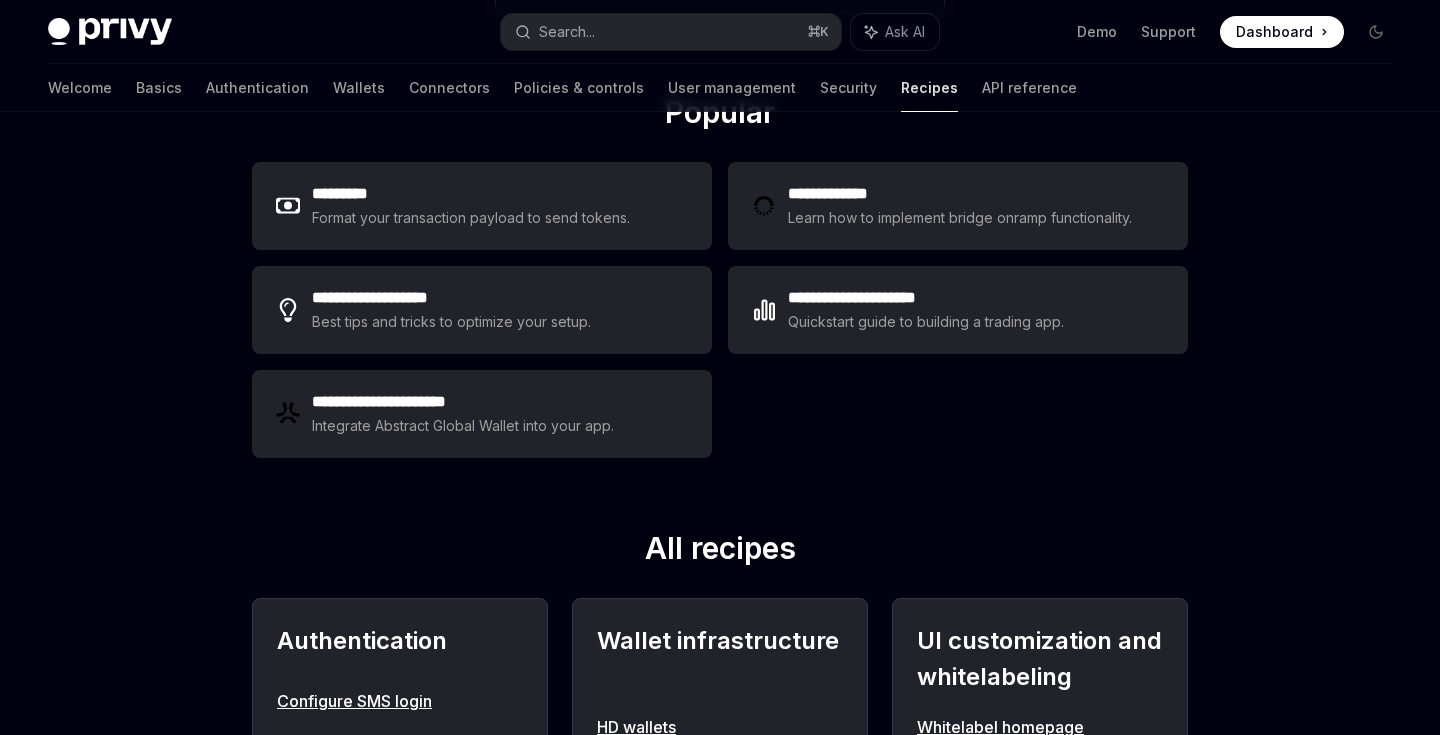 scroll, scrollTop: 307, scrollLeft: 0, axis: vertical 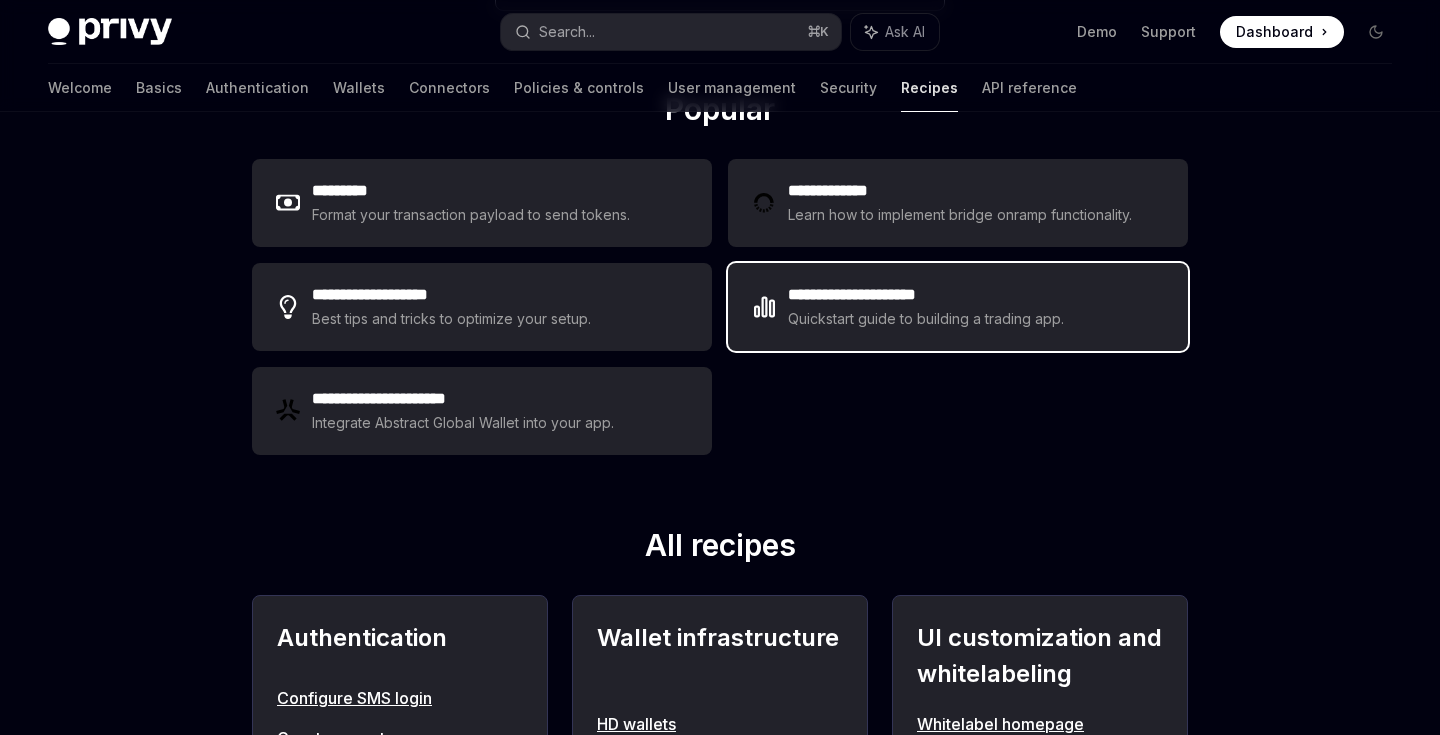 click on "**********" at bounding box center [958, 307] 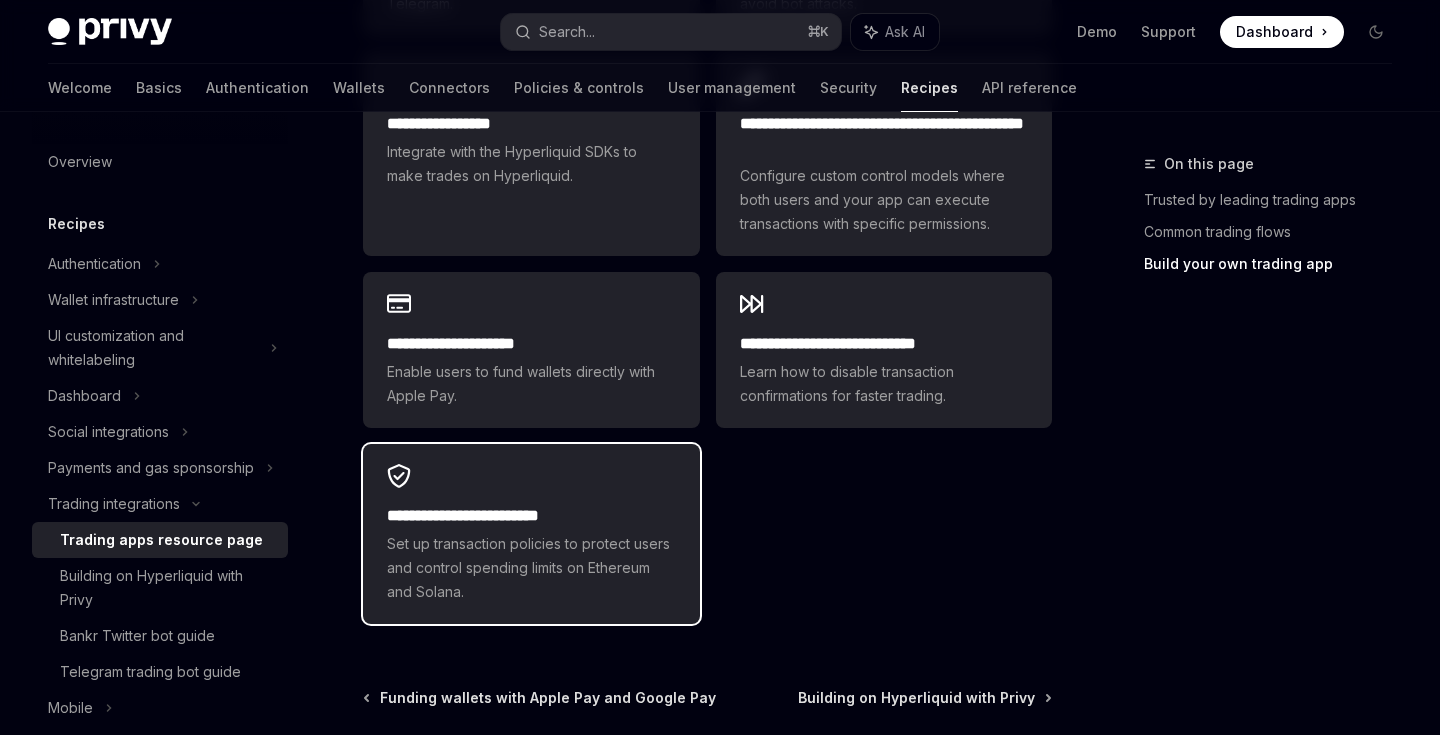scroll, scrollTop: 1604, scrollLeft: 0, axis: vertical 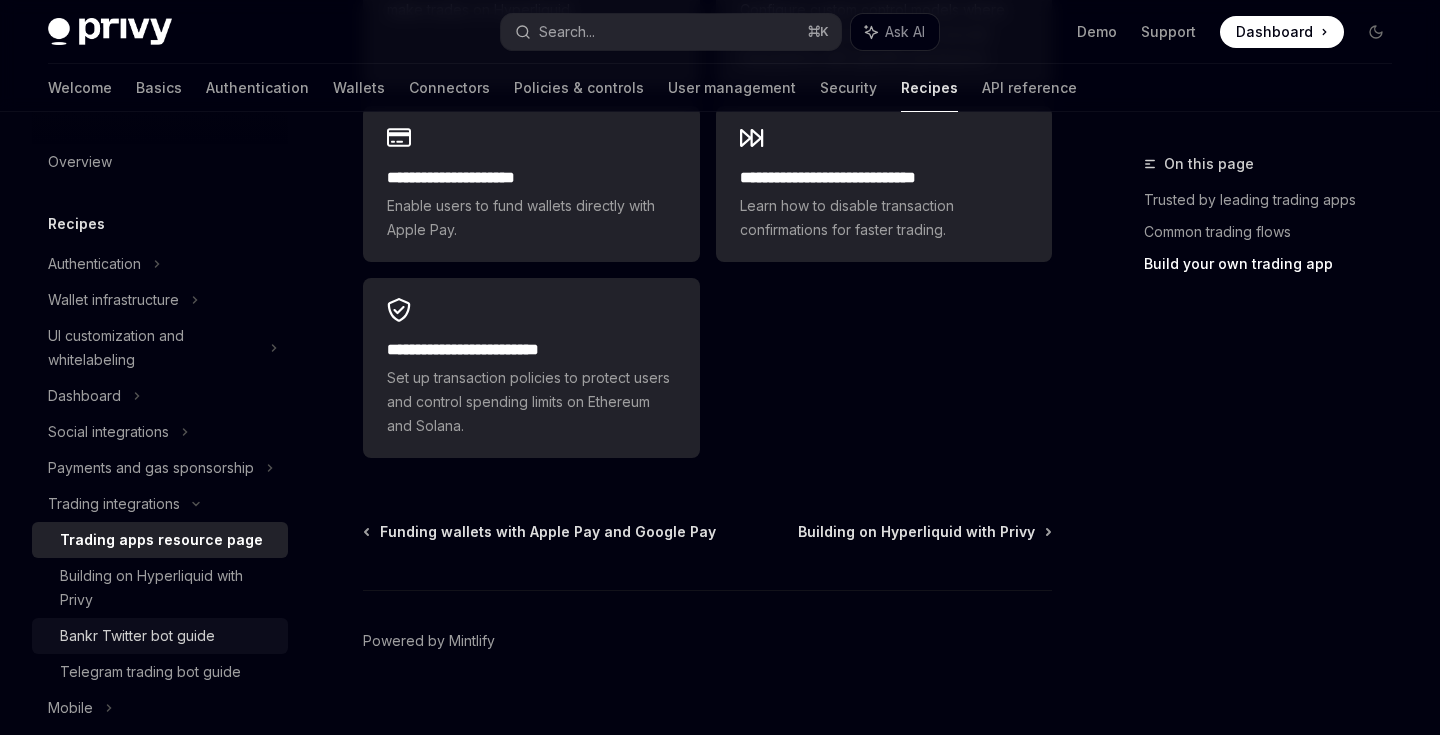 click on "Bankr Twitter bot guide" at bounding box center [137, 636] 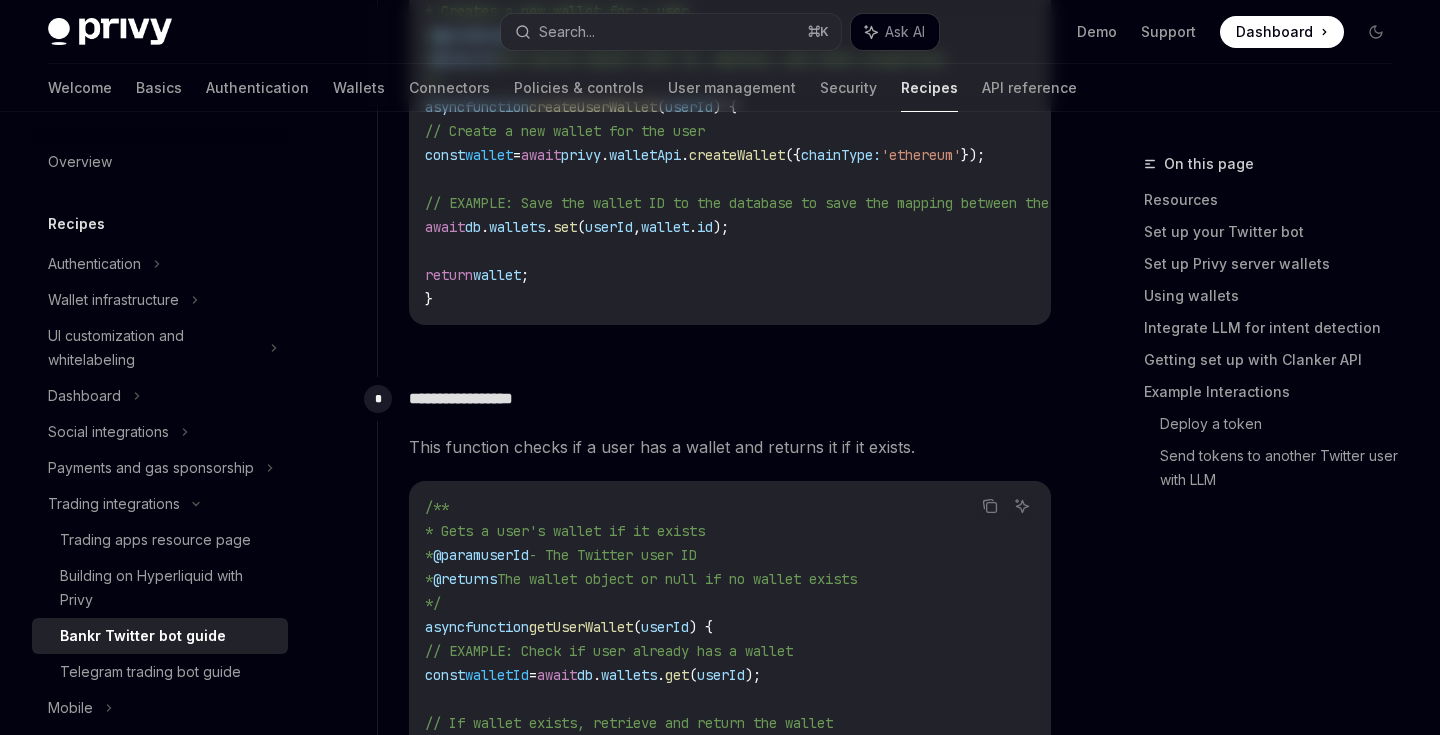 scroll, scrollTop: 0, scrollLeft: 0, axis: both 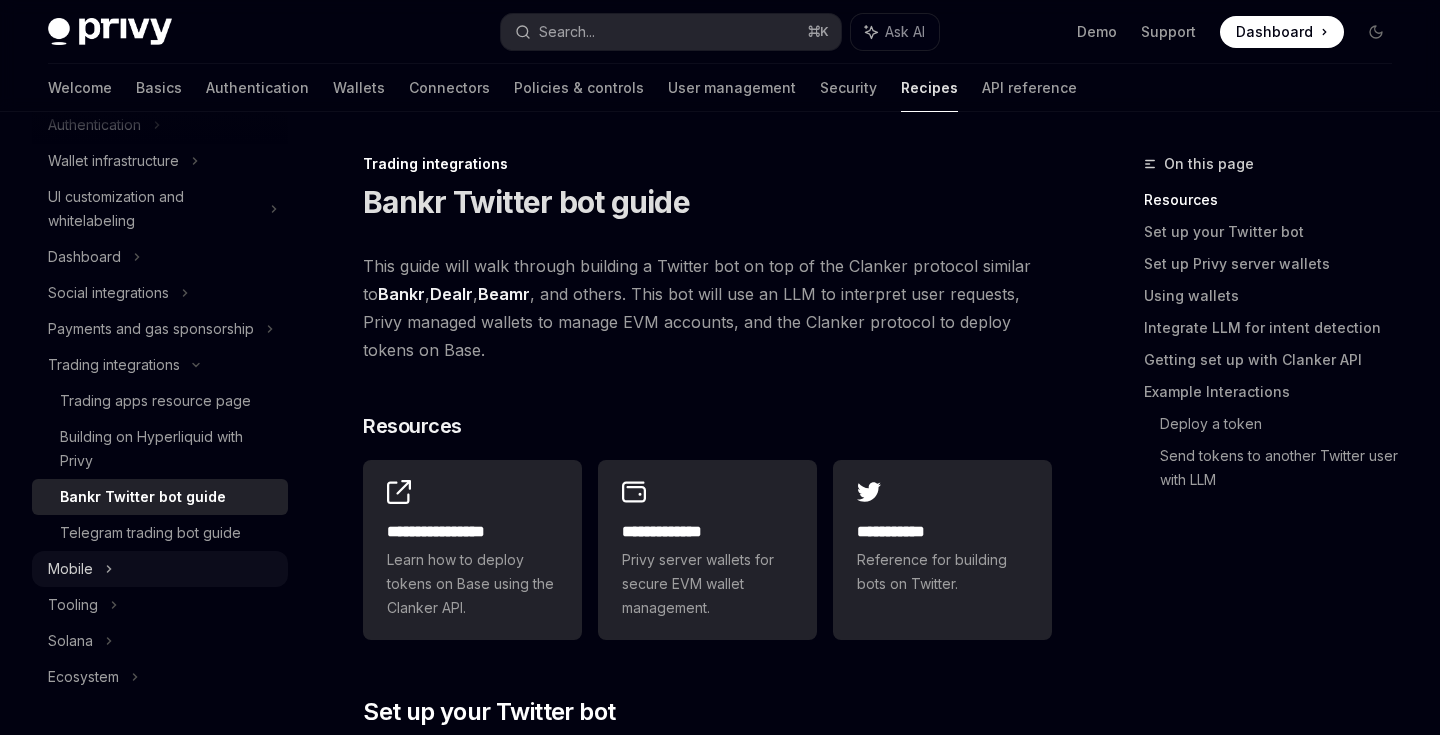 click on "Mobile" at bounding box center (160, 569) 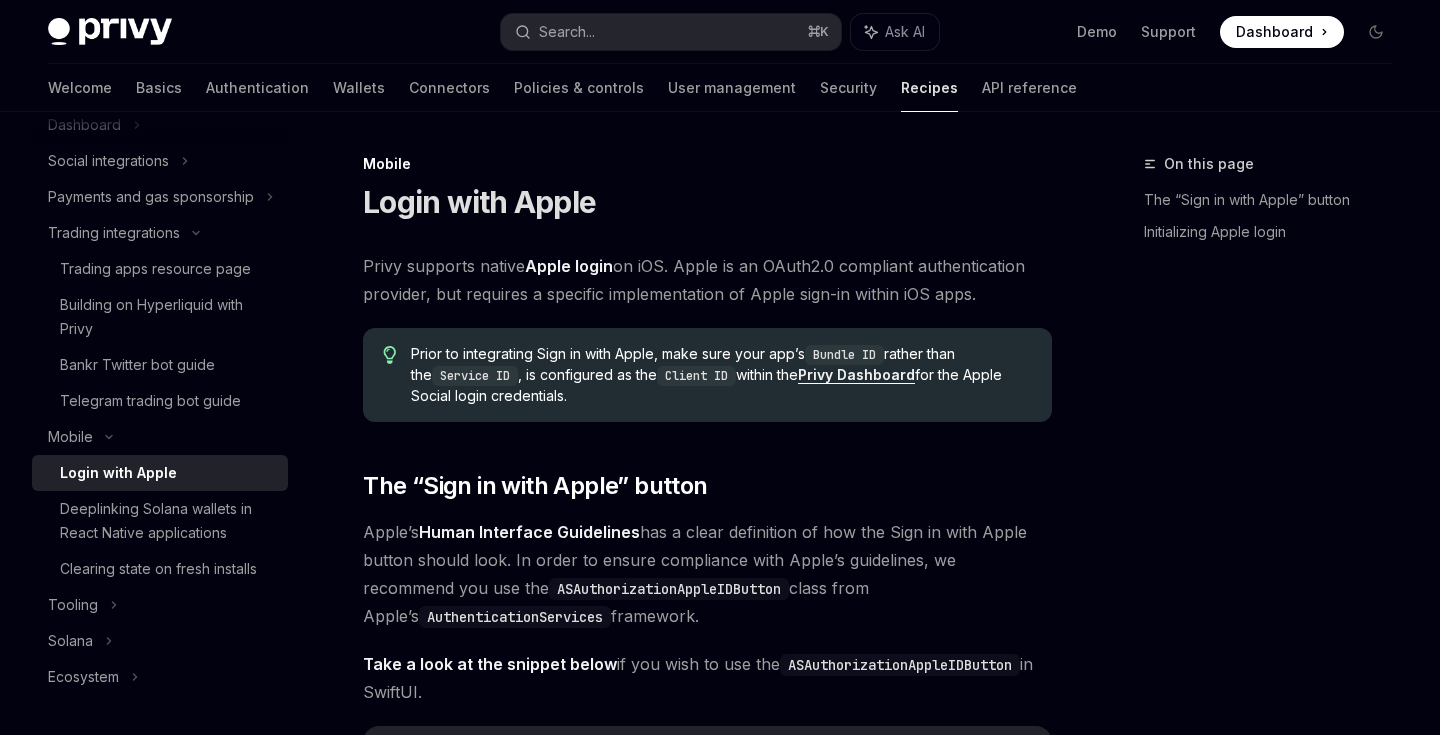 scroll, scrollTop: 271, scrollLeft: 0, axis: vertical 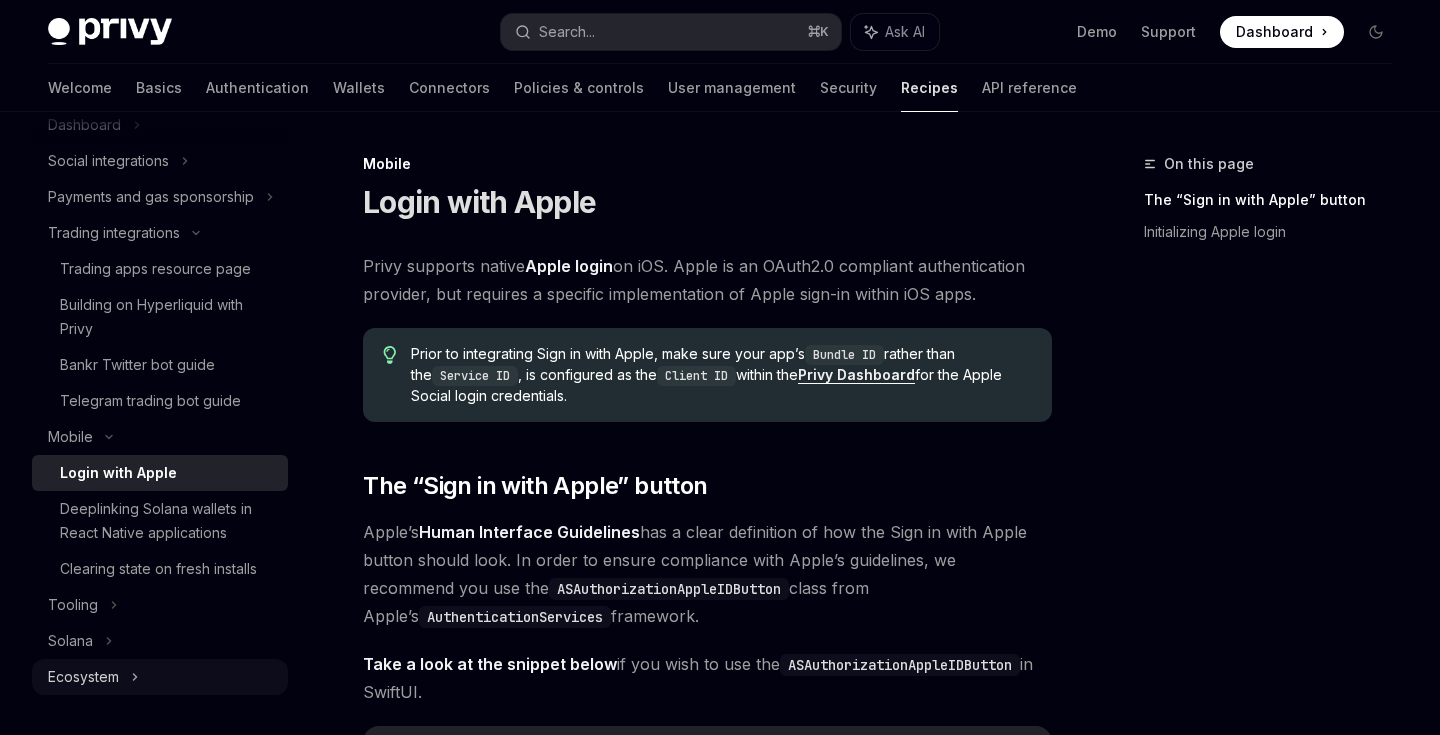 click on "Ecosystem" at bounding box center (83, 677) 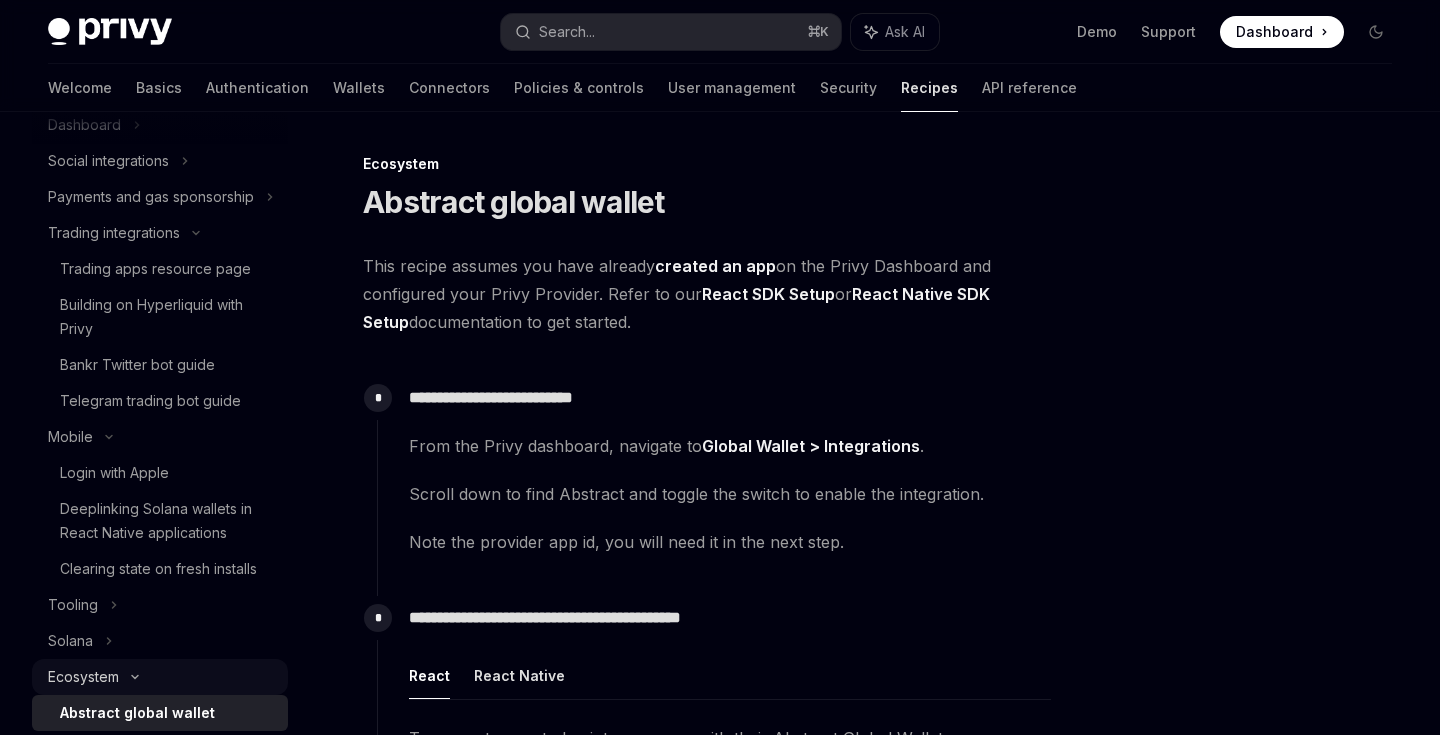 type on "*" 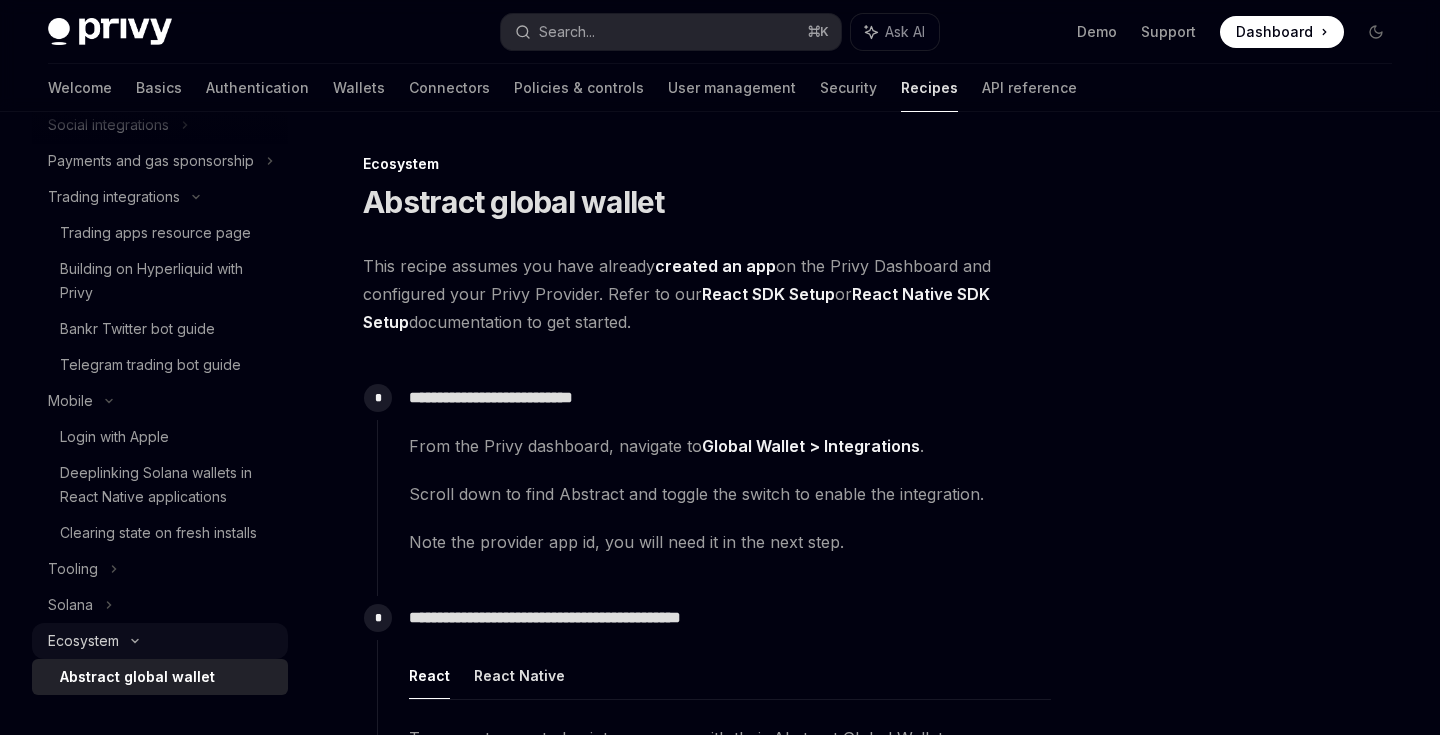 scroll, scrollTop: 307, scrollLeft: 0, axis: vertical 